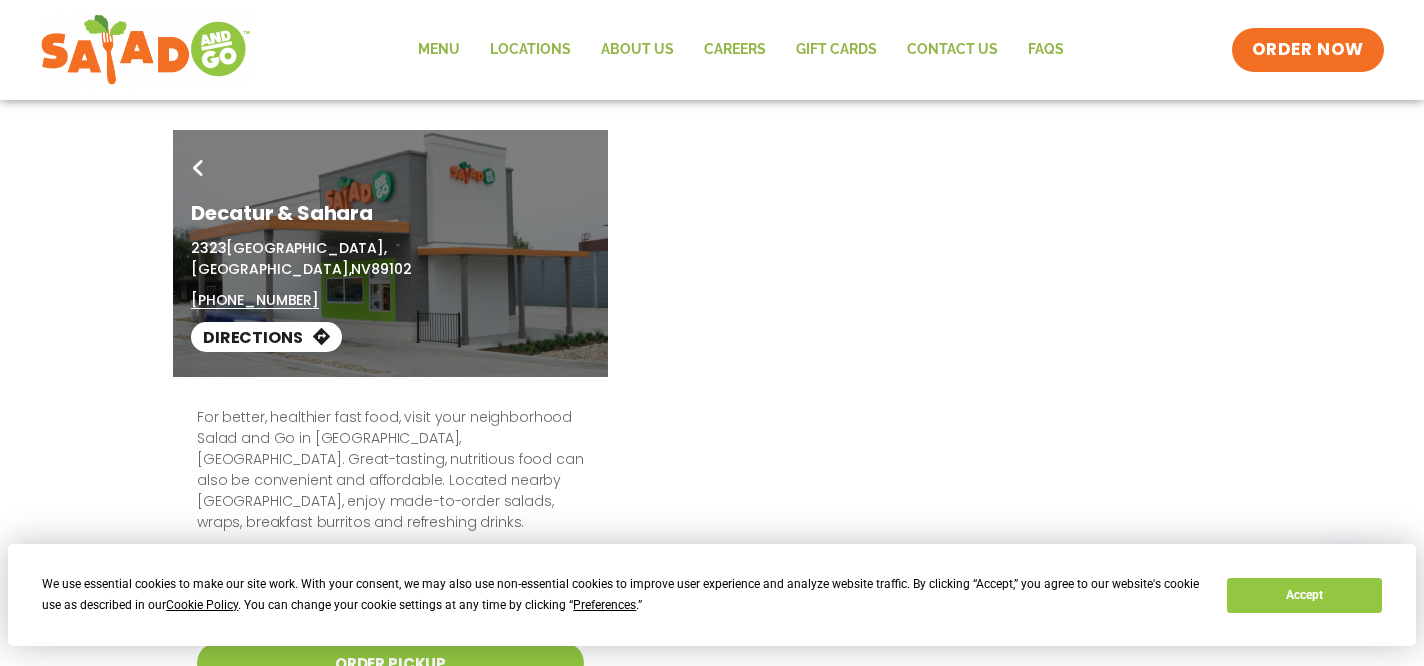scroll, scrollTop: 0, scrollLeft: 0, axis: both 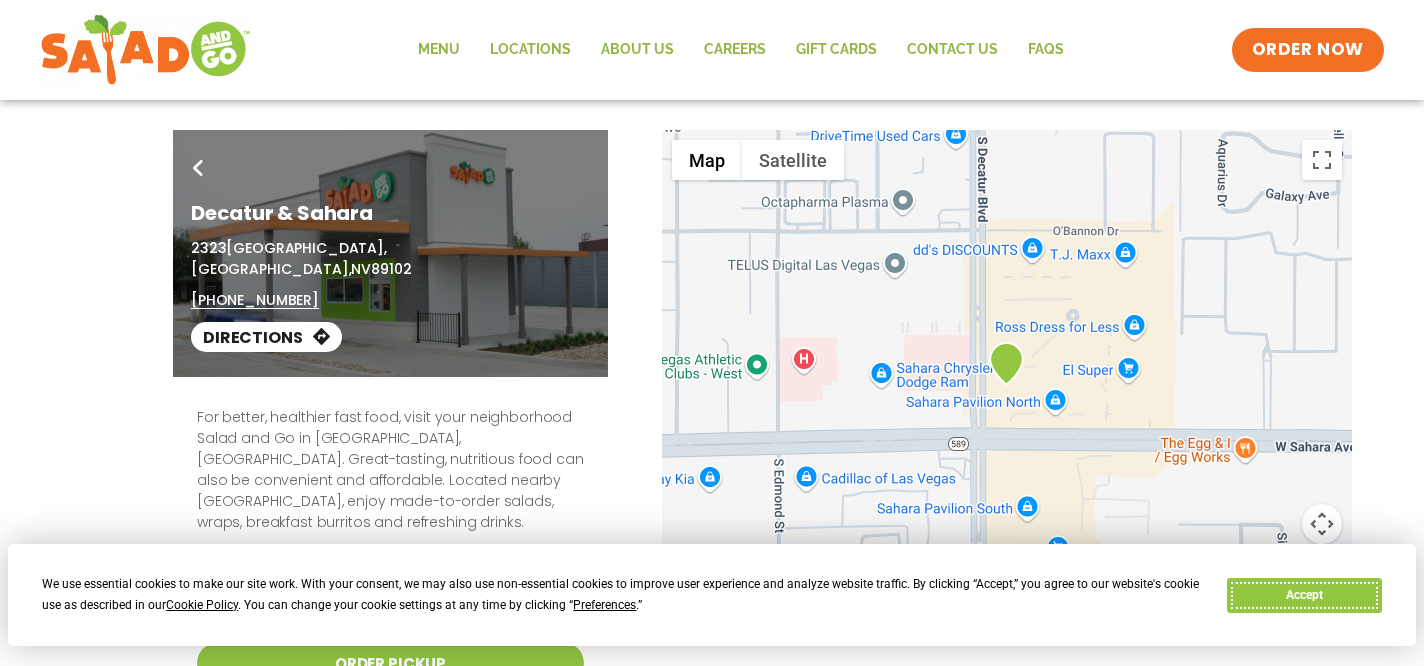 click on "Accept" at bounding box center [1304, 595] 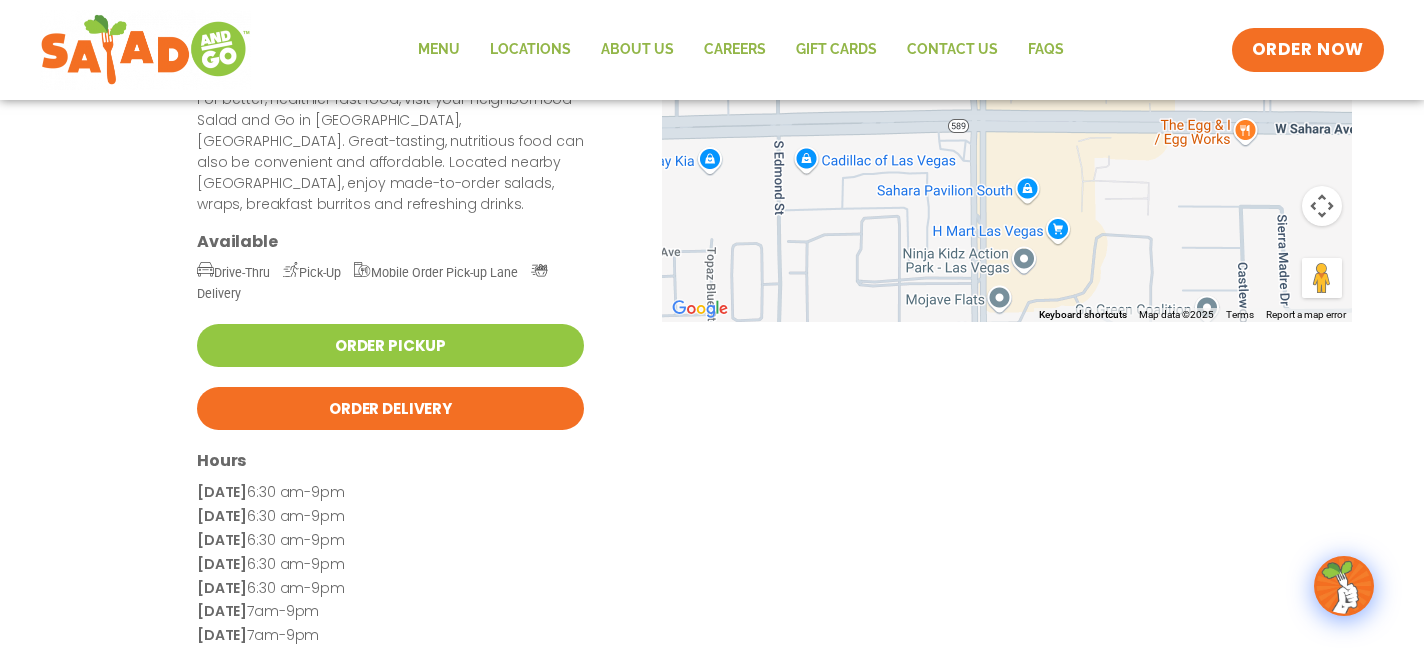 scroll, scrollTop: 0, scrollLeft: 0, axis: both 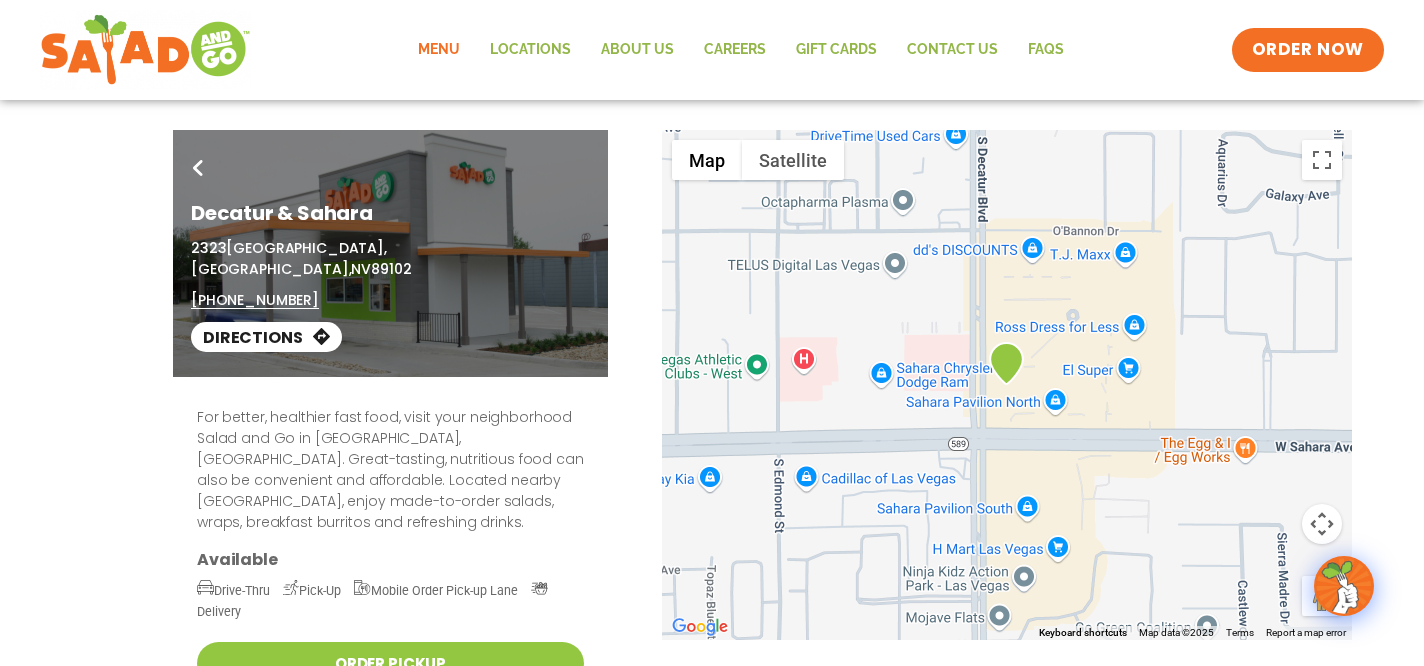 click on "Menu" 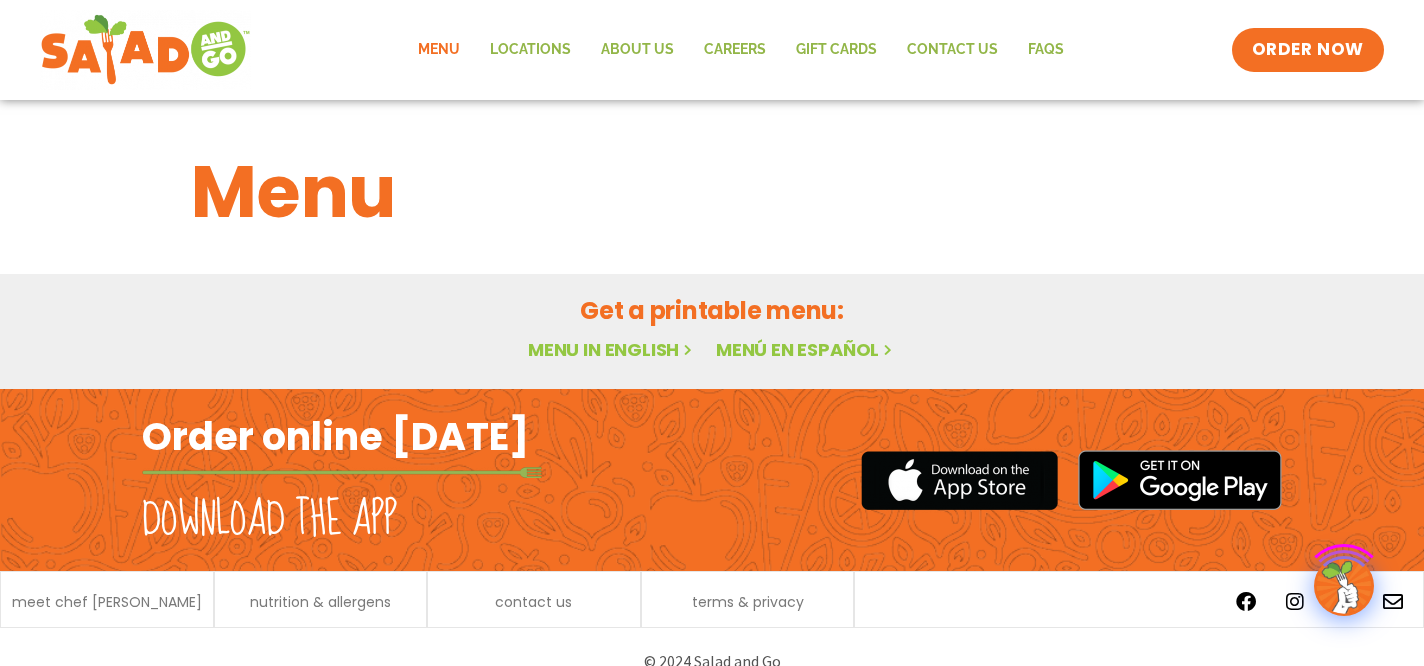 scroll, scrollTop: 0, scrollLeft: 0, axis: both 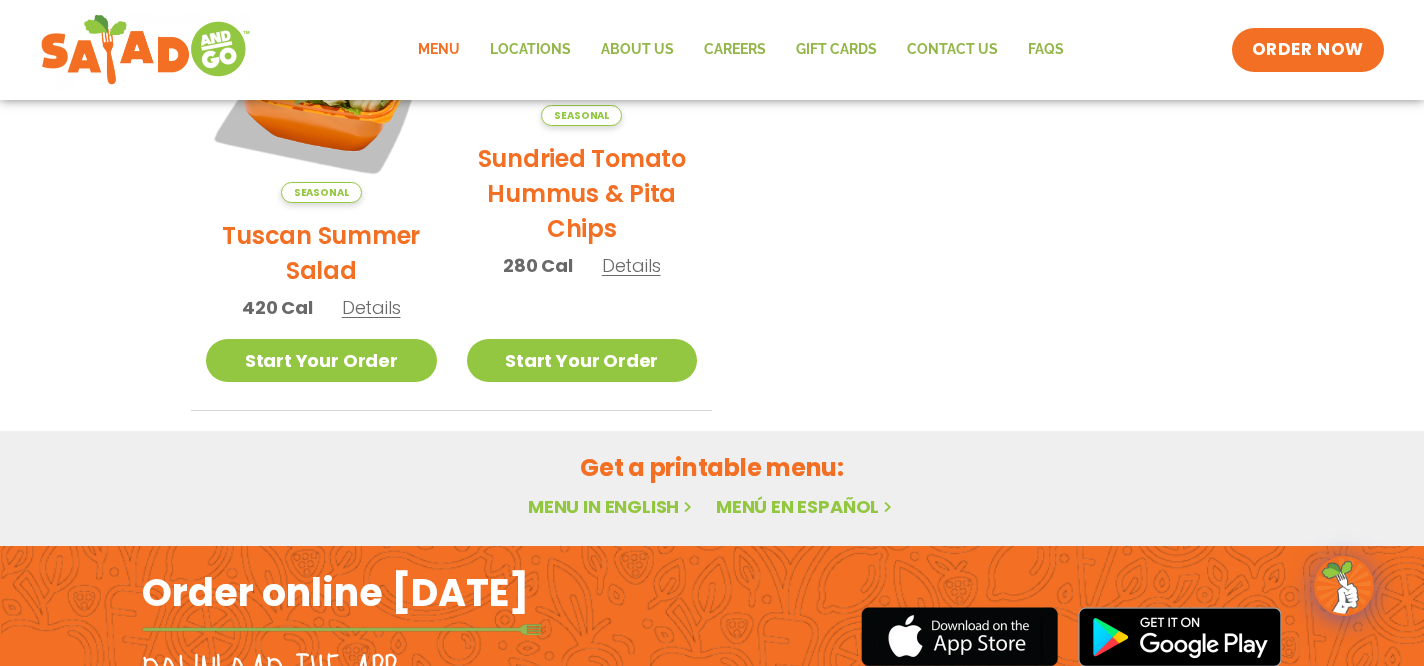 click on "Menu in English" at bounding box center [612, 506] 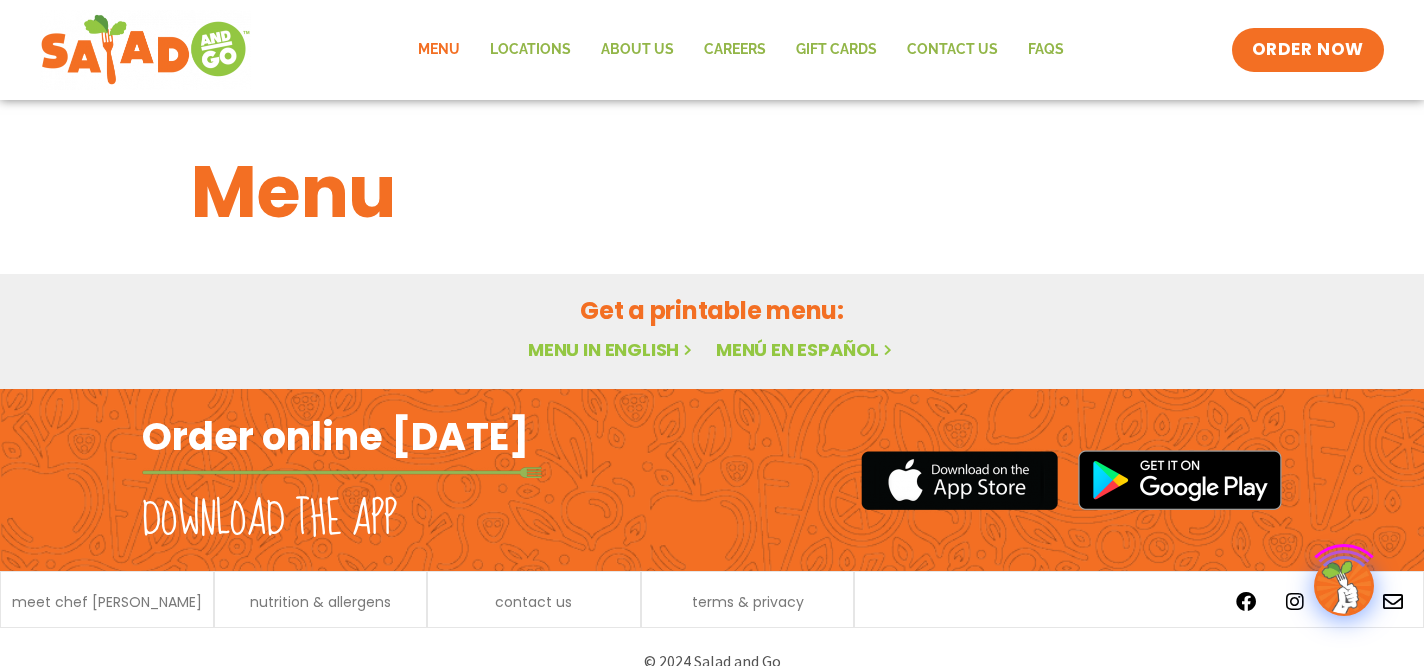 scroll, scrollTop: 0, scrollLeft: 0, axis: both 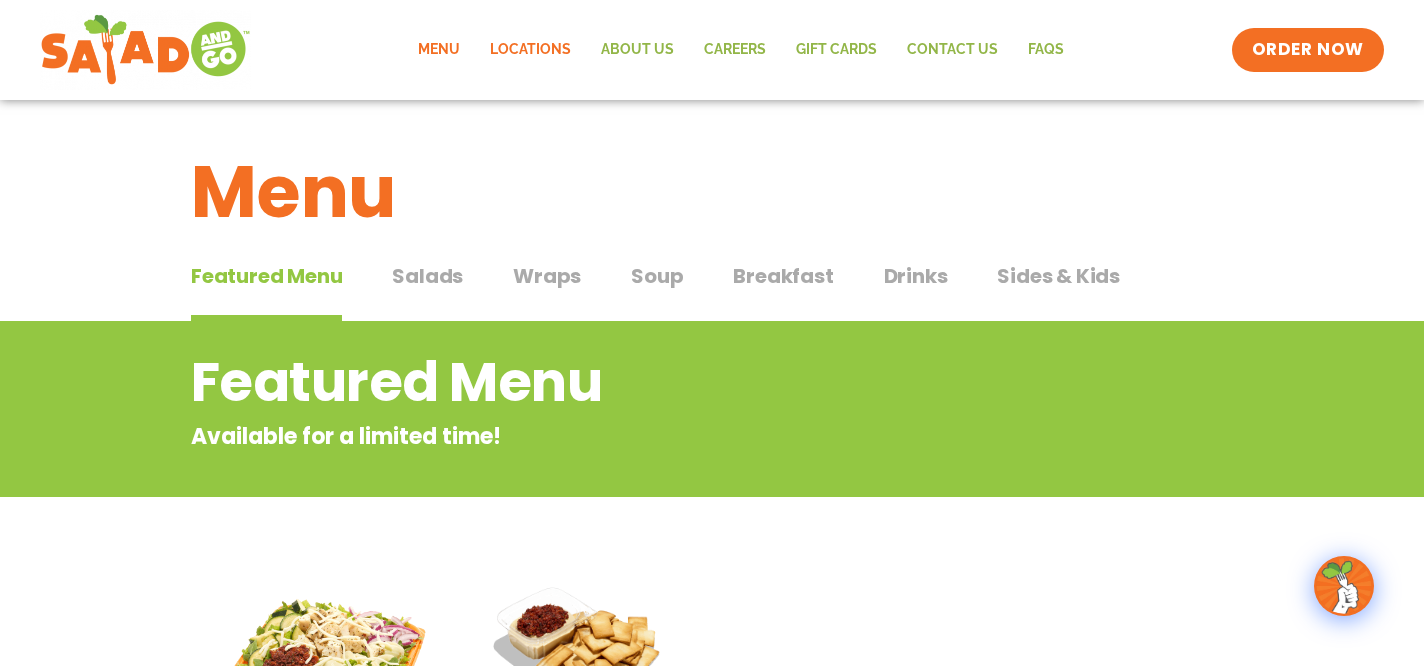click on "Locations" 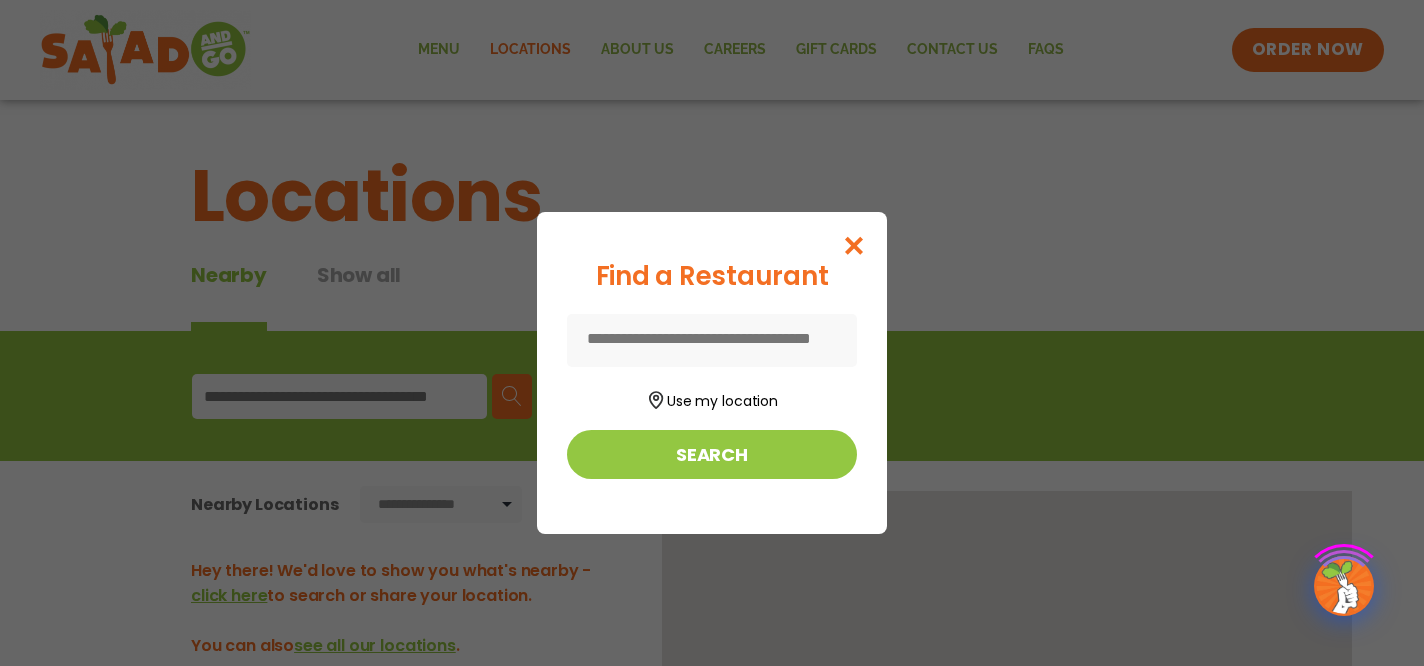 scroll, scrollTop: 0, scrollLeft: 0, axis: both 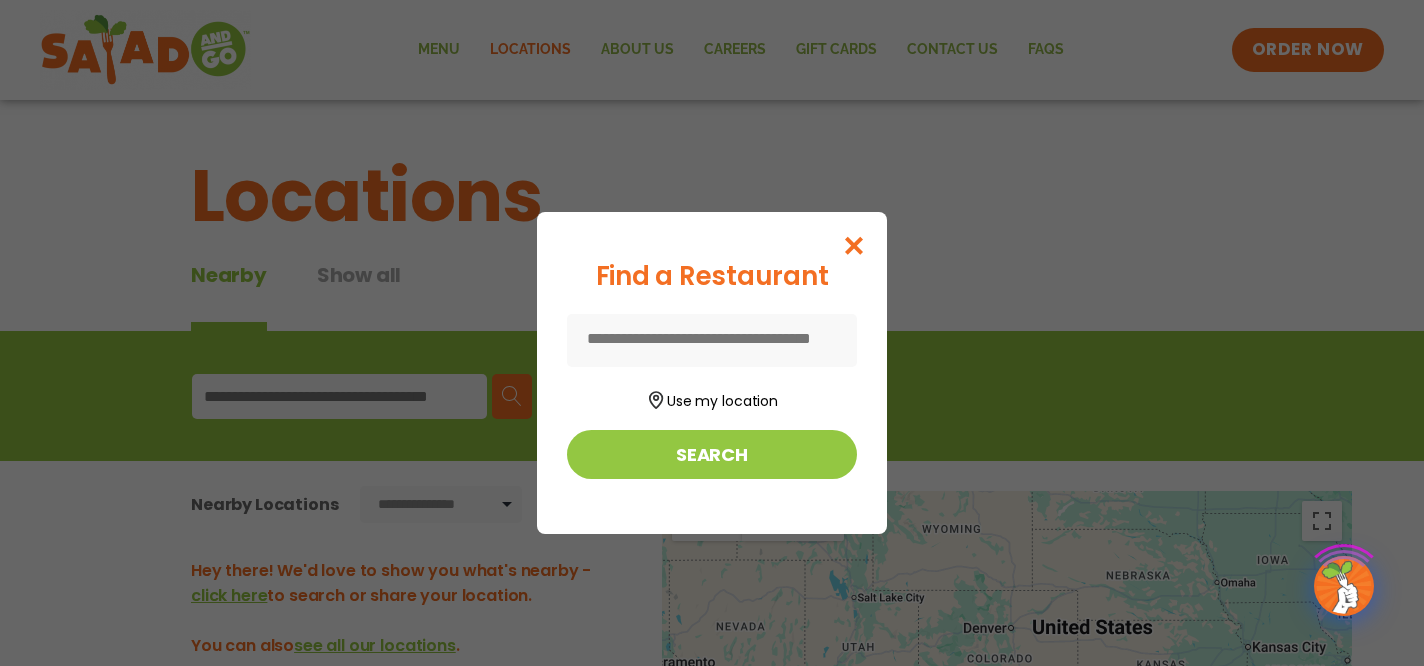 click at bounding box center [712, 340] 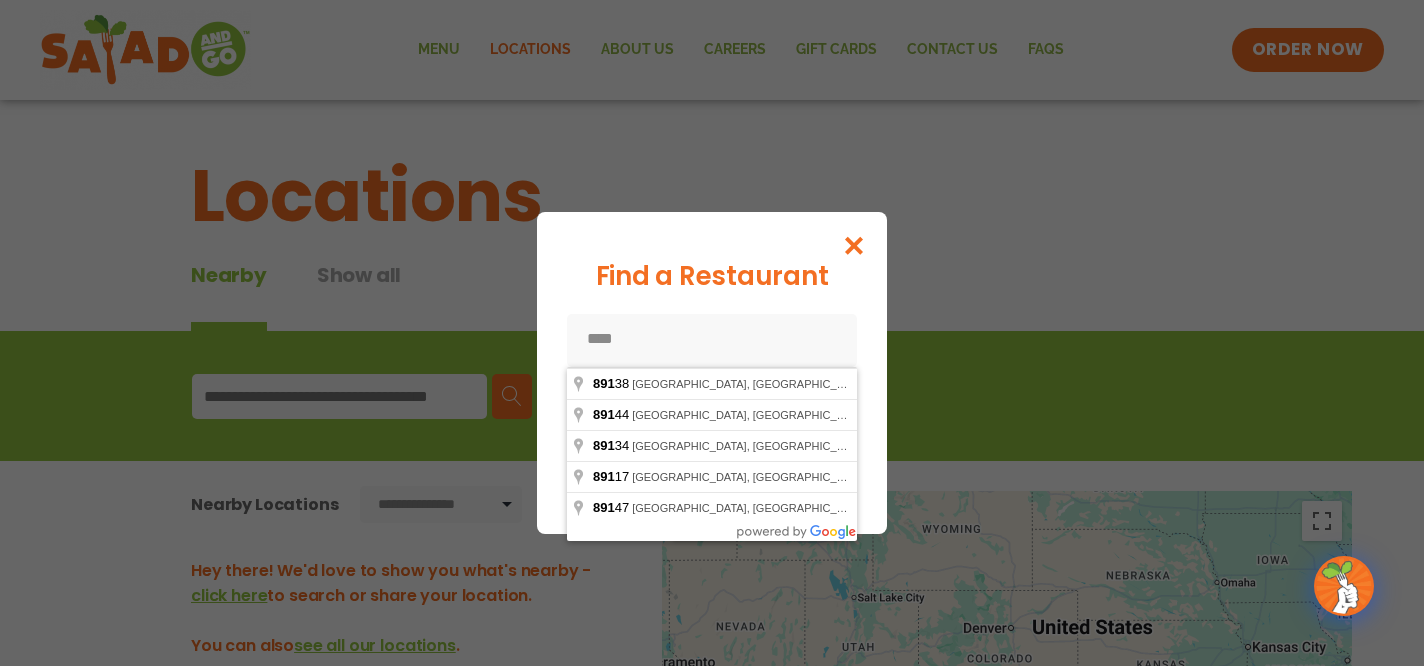 type on "*****" 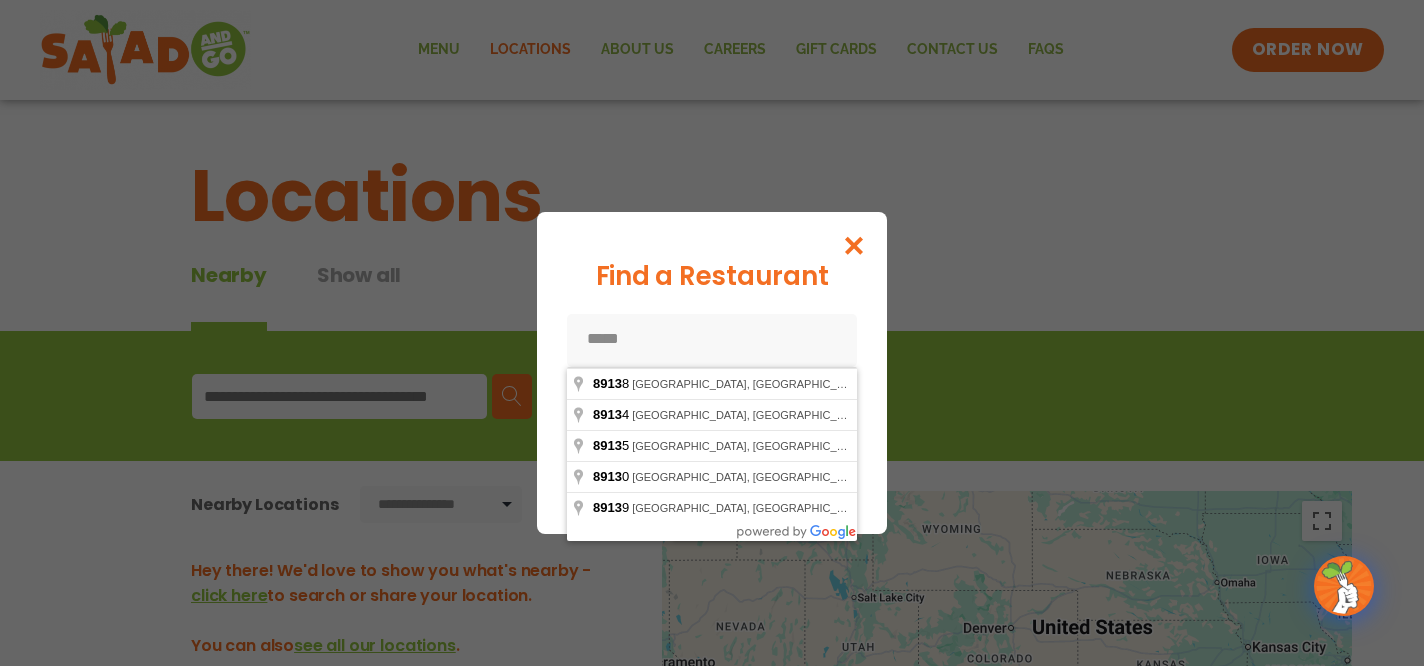 type on "*****" 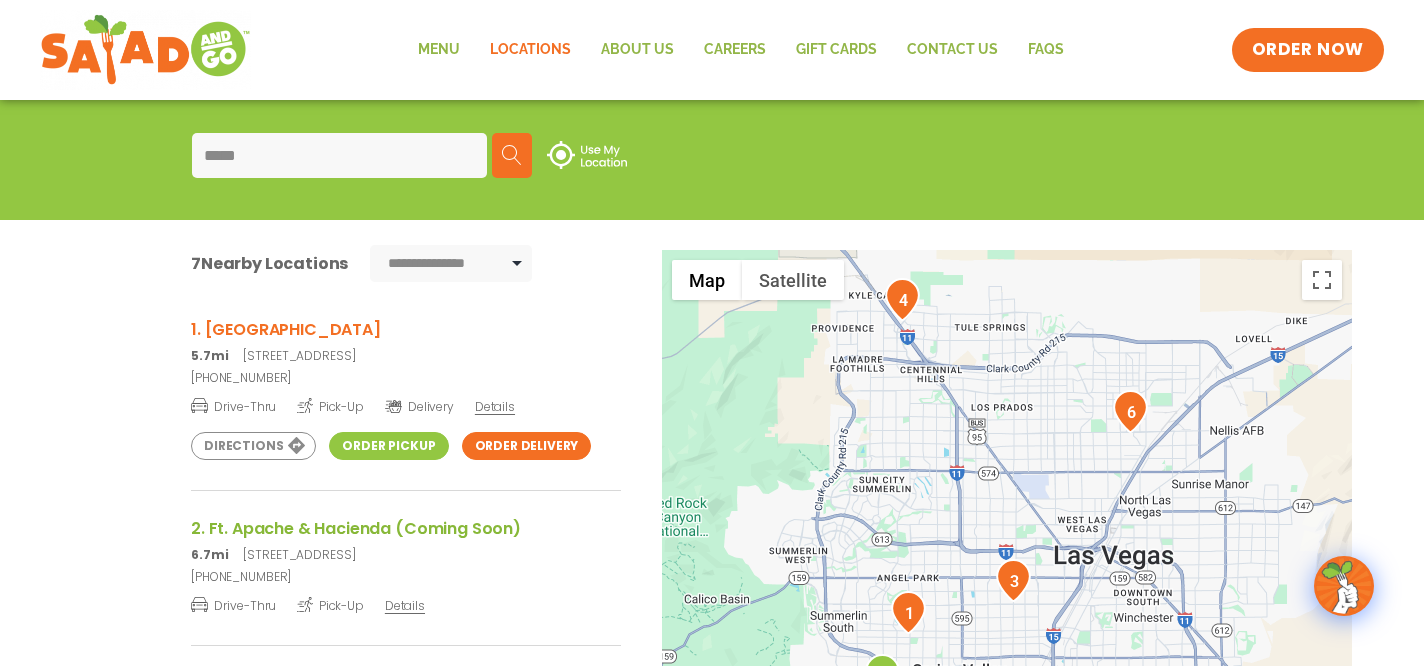 scroll, scrollTop: 245, scrollLeft: 0, axis: vertical 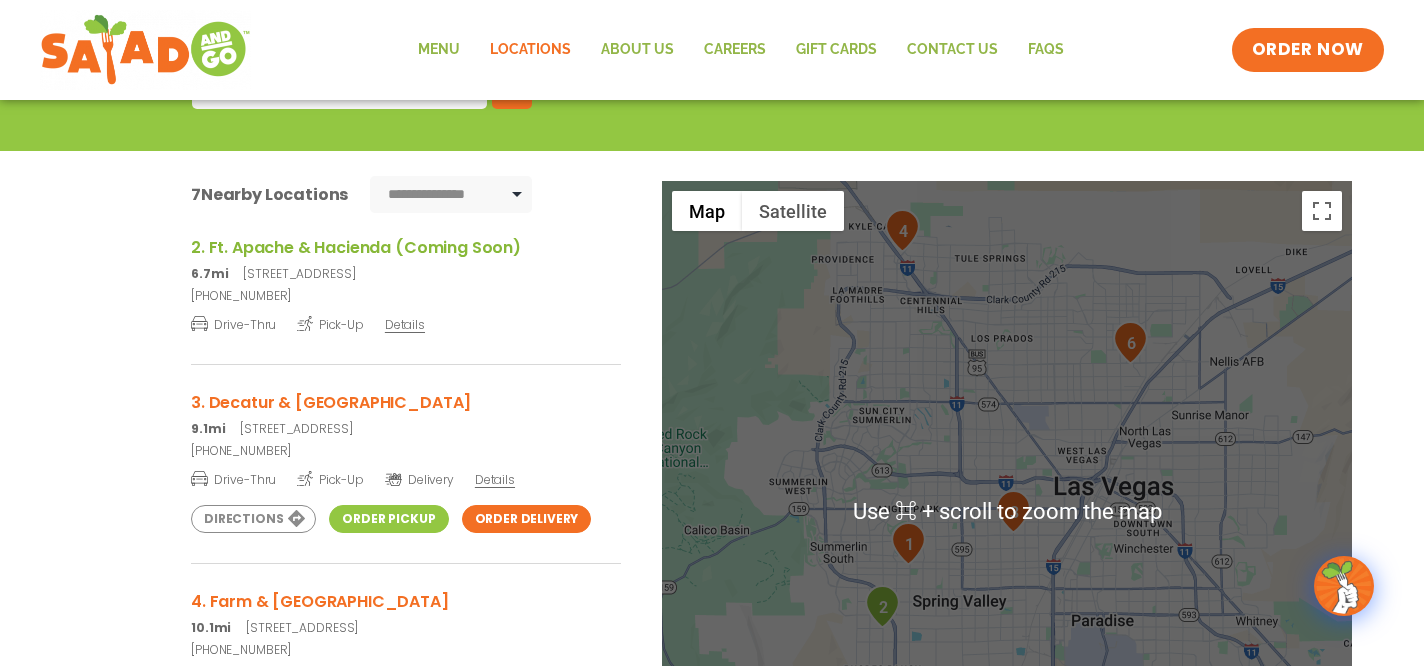 click on "← Move left → Move right ↑ Move up ↓ Move down + Zoom in - Zoom out Home Jump left by 75% End Jump right by 75% Page Up Jump up by 75% Page Down Jump down by 75% 1 2 3 4 5 6 7 Use ⌘ + scroll to zoom the map Map Terrain Satellite Labels Keyboard shortcuts Map Data Map data ©2025 Google Map data ©2025 Google 2 km  Click to toggle between metric and imperial units Terms Report a map error" at bounding box center (712, 551) 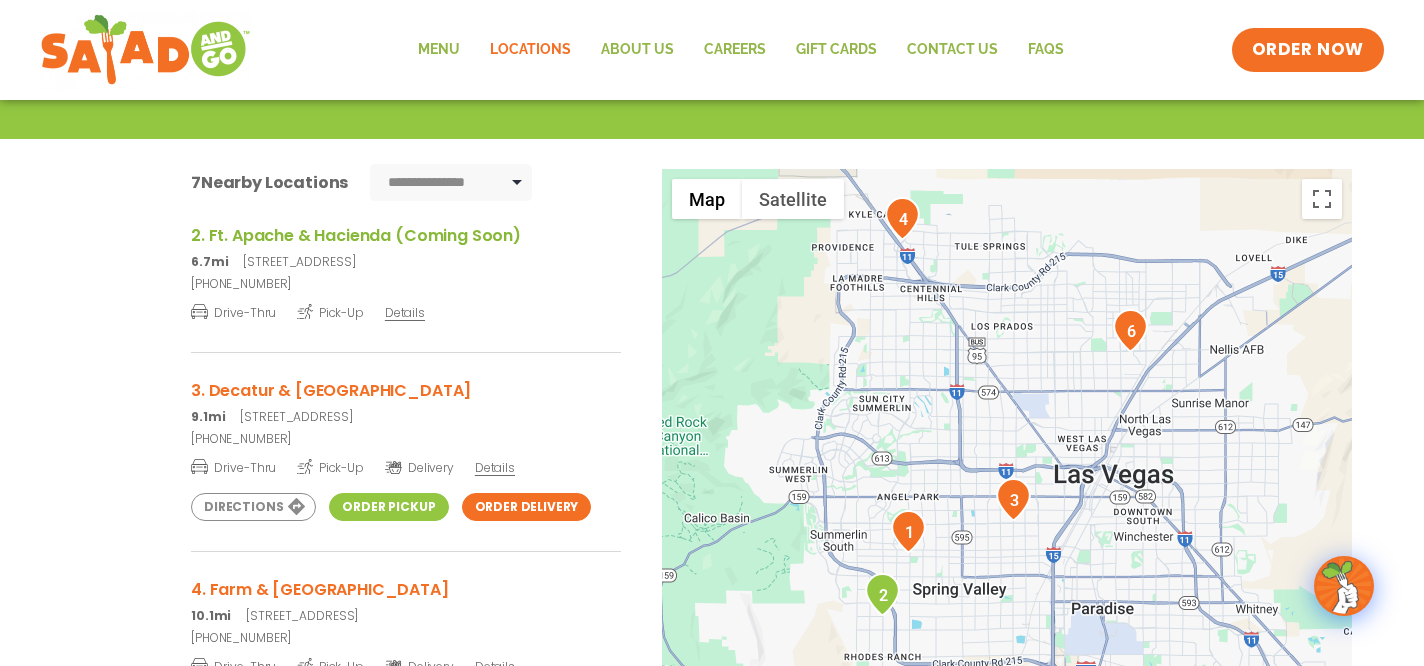 scroll, scrollTop: 320, scrollLeft: 0, axis: vertical 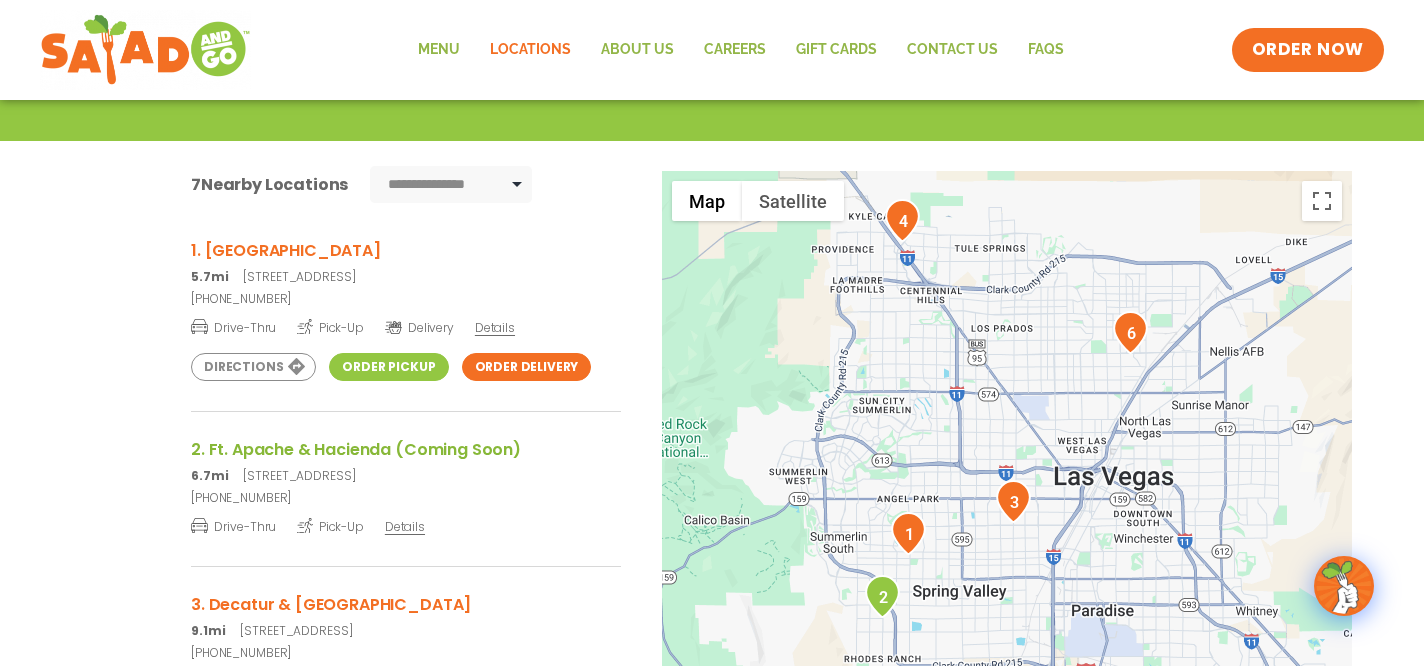 click on "1. Durango & Desert Inn" at bounding box center [406, 250] 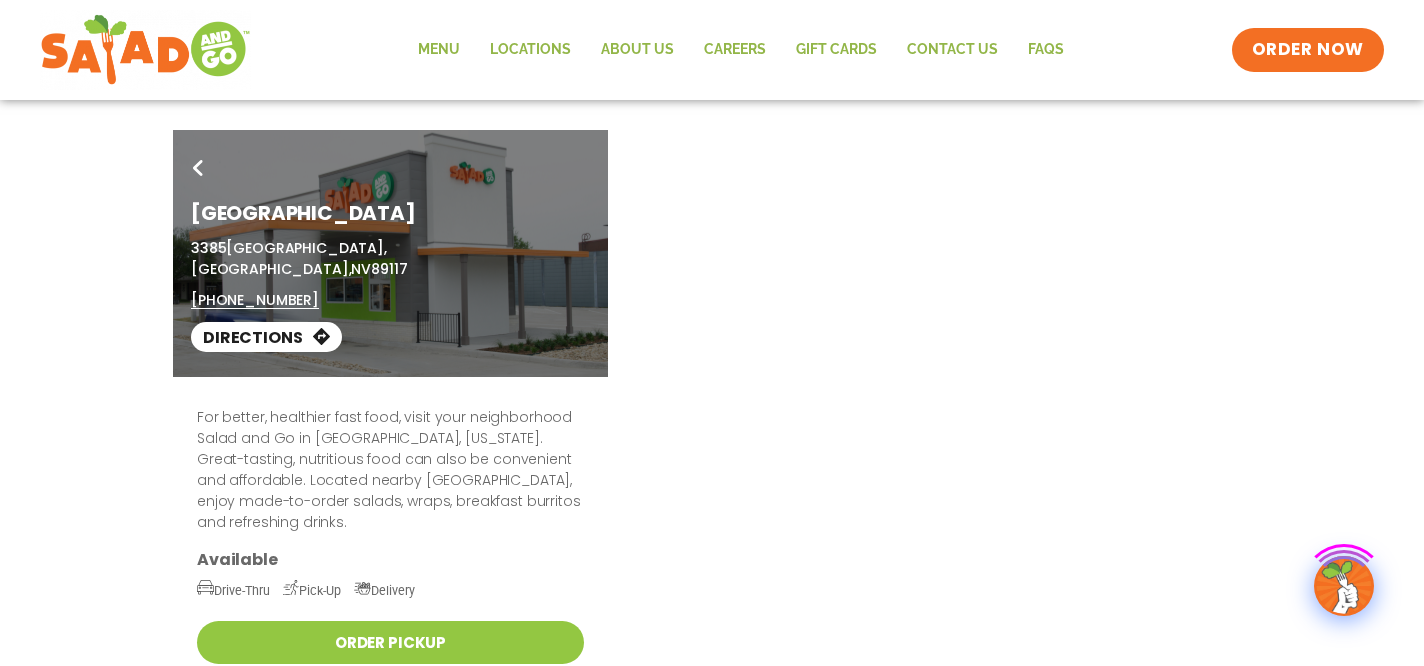 scroll, scrollTop: 0, scrollLeft: 0, axis: both 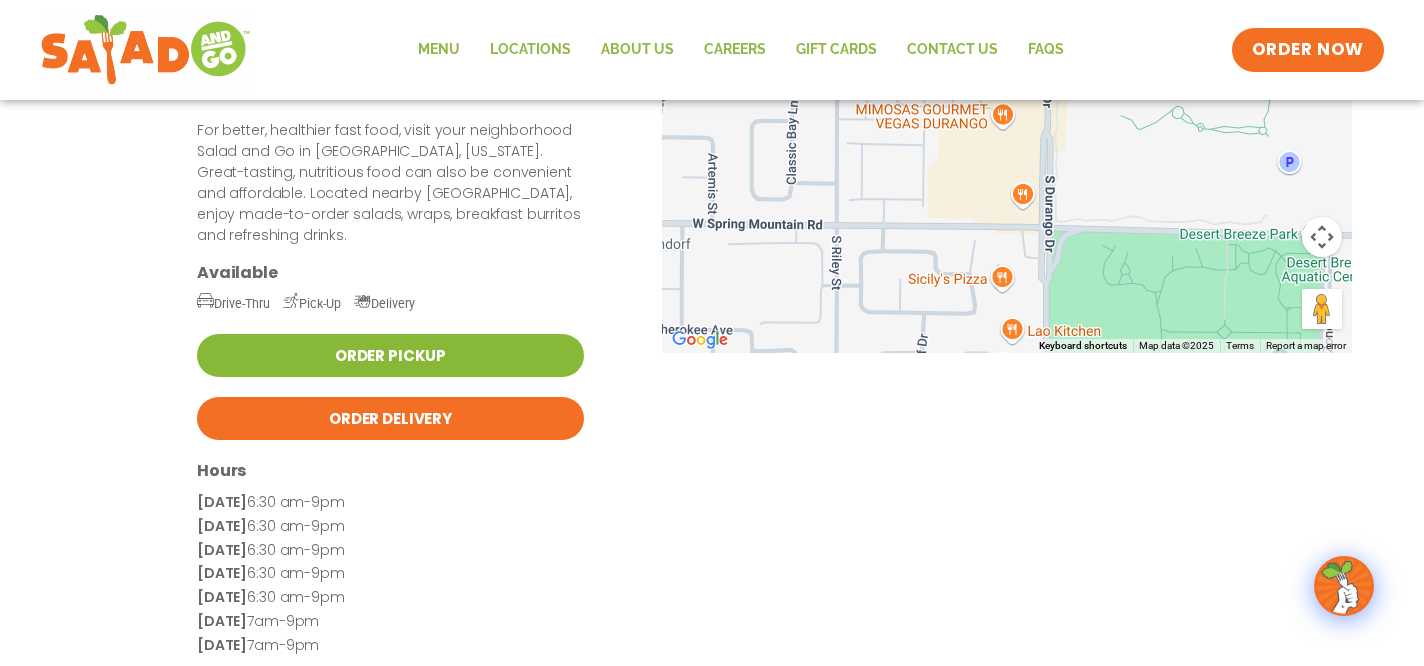 click on "Order Pickup" at bounding box center (390, 355) 